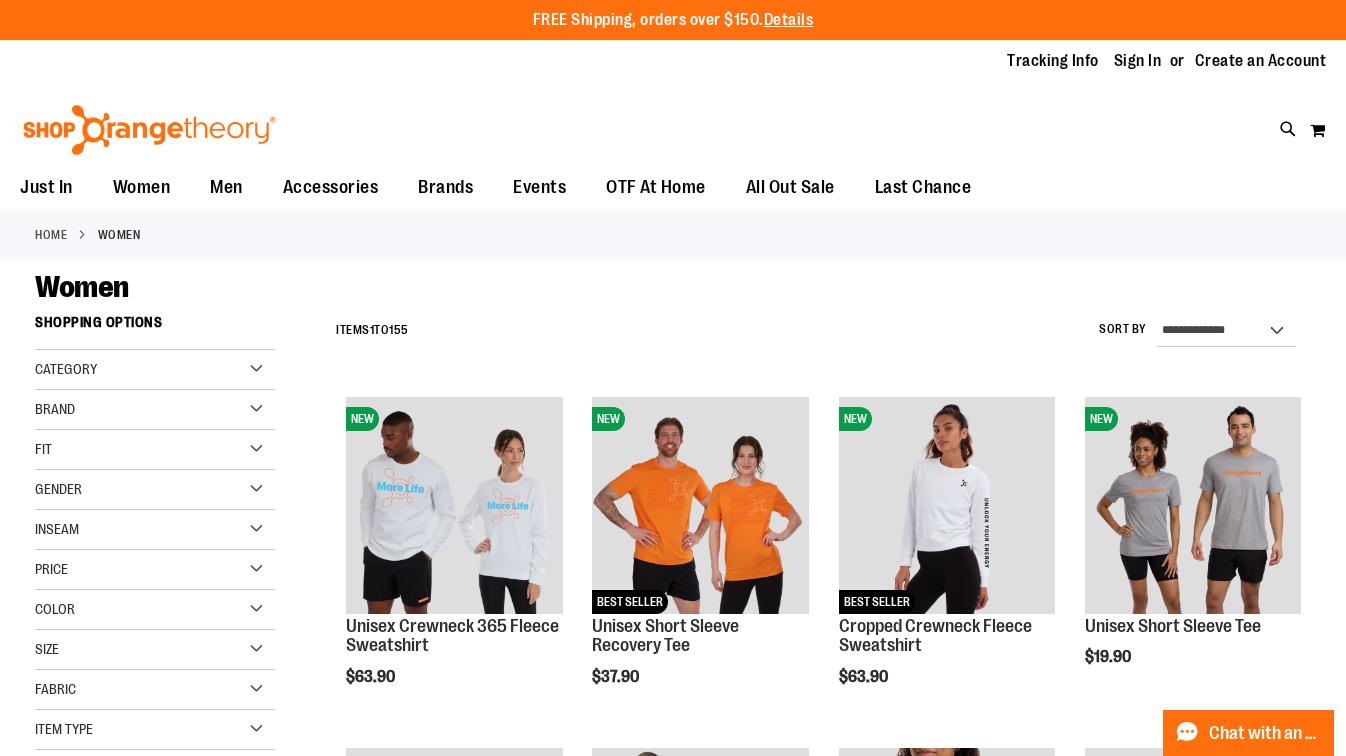 scroll, scrollTop: 0, scrollLeft: 0, axis: both 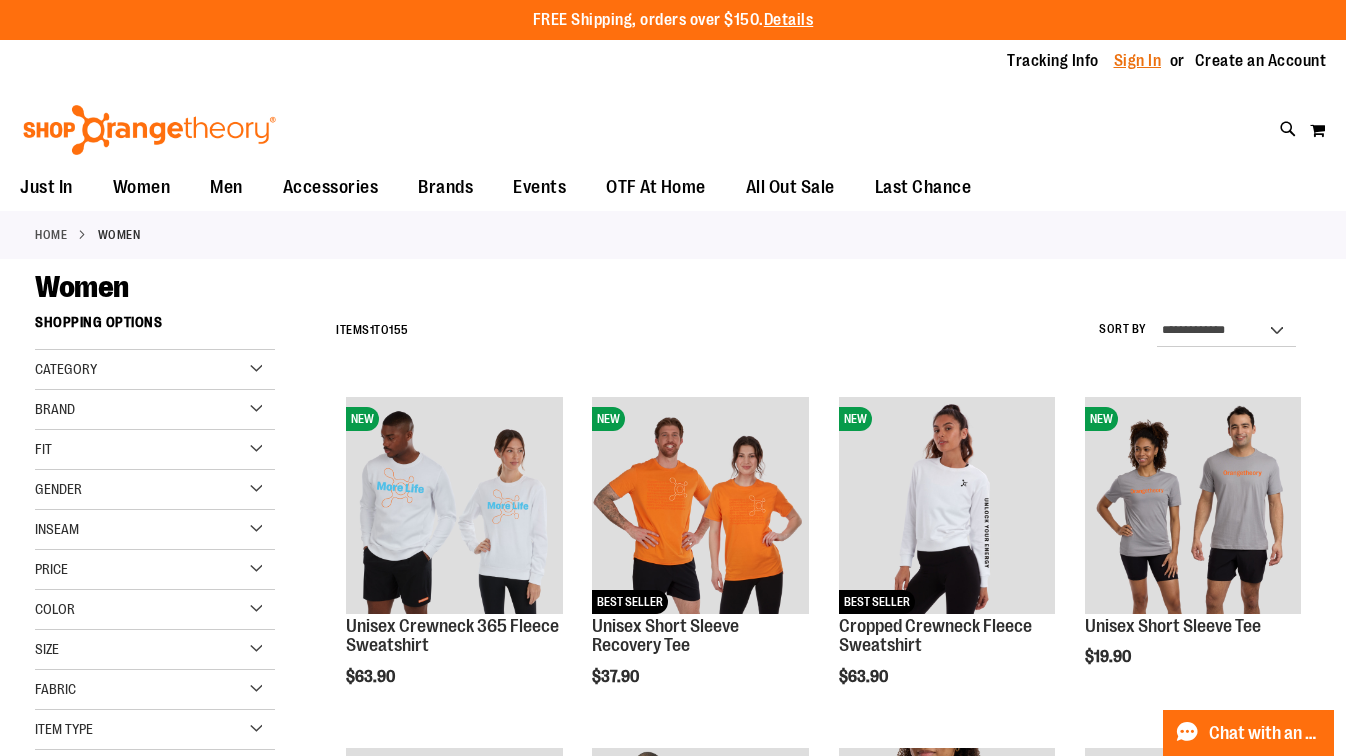 type on "**********" 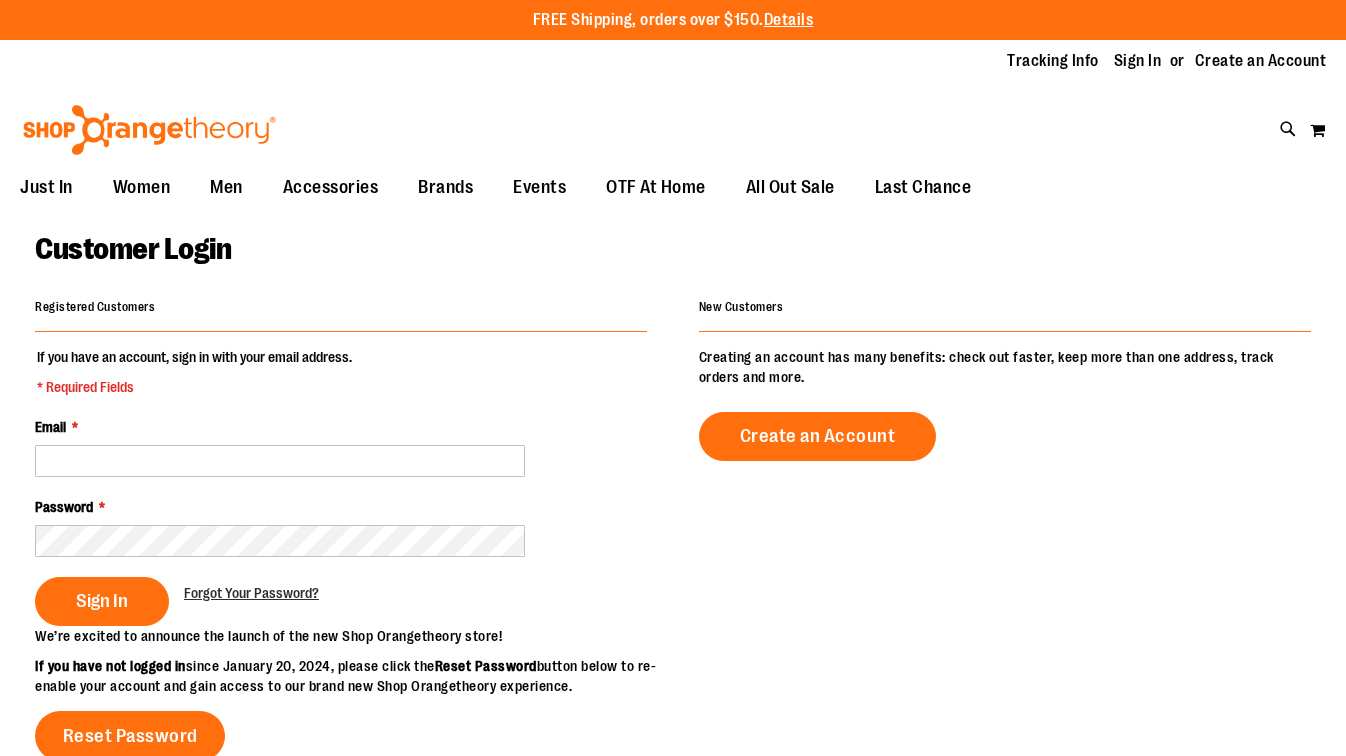 scroll, scrollTop: 0, scrollLeft: 0, axis: both 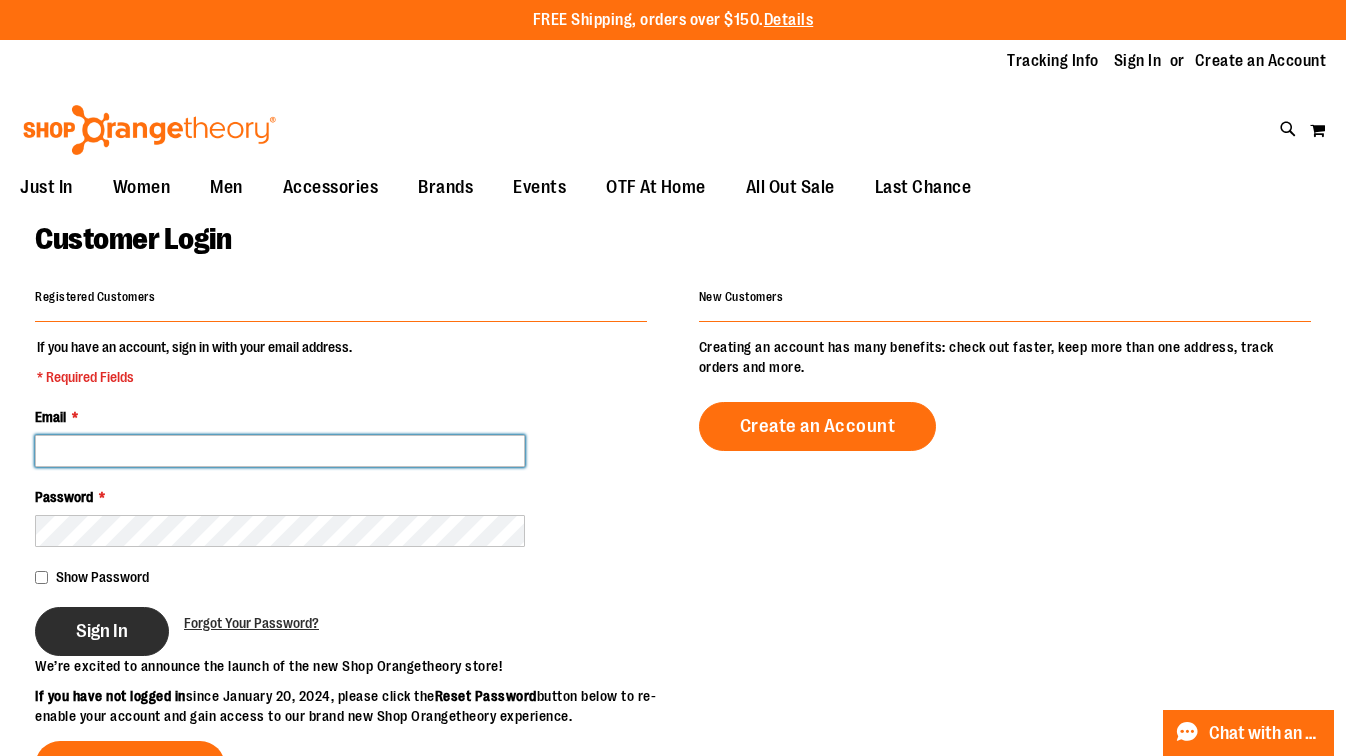 type on "**********" 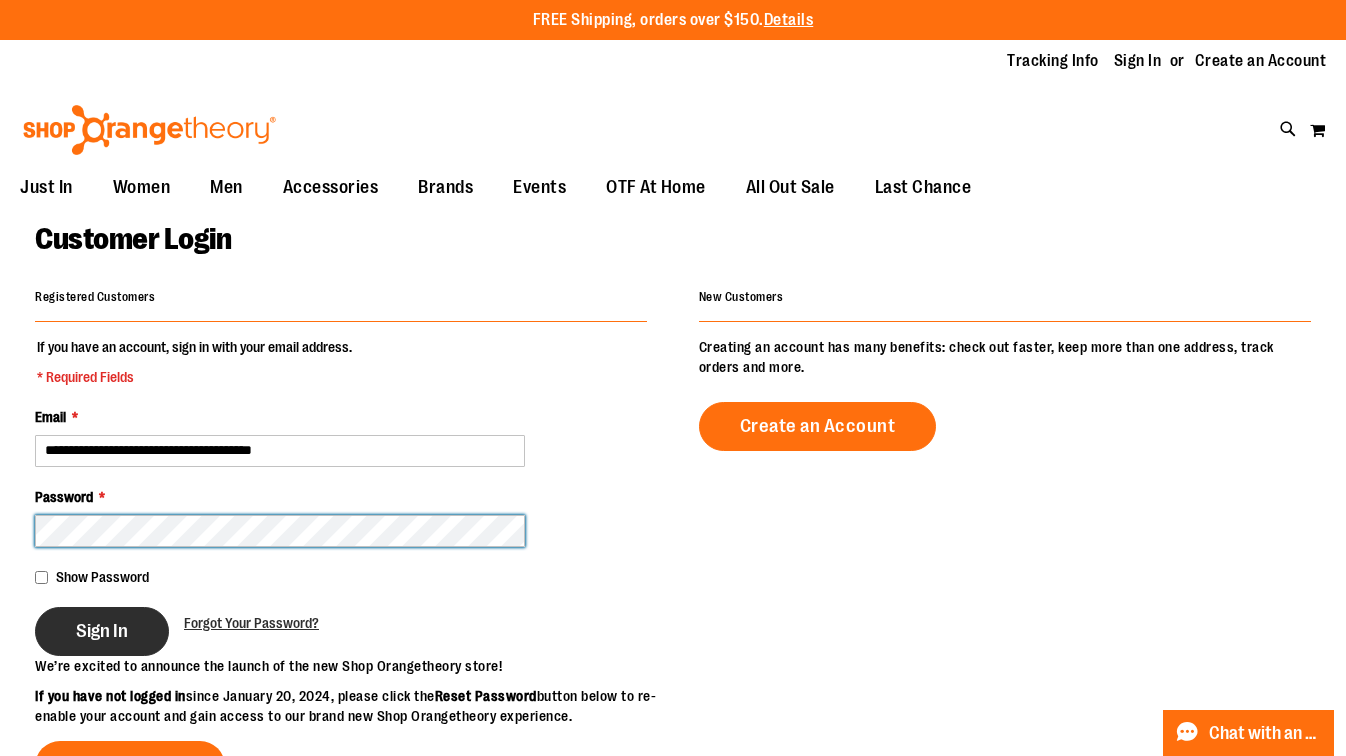 type on "**********" 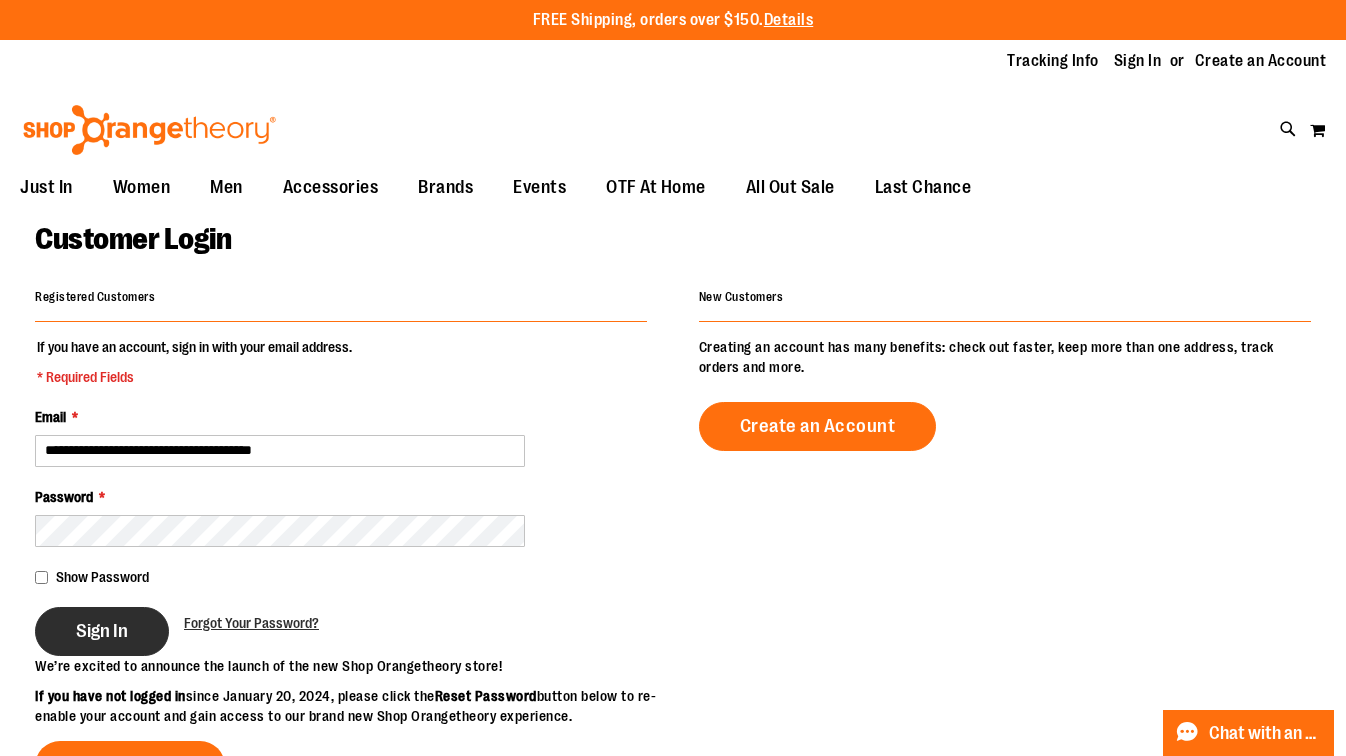 click on "Sign In" at bounding box center [102, 631] 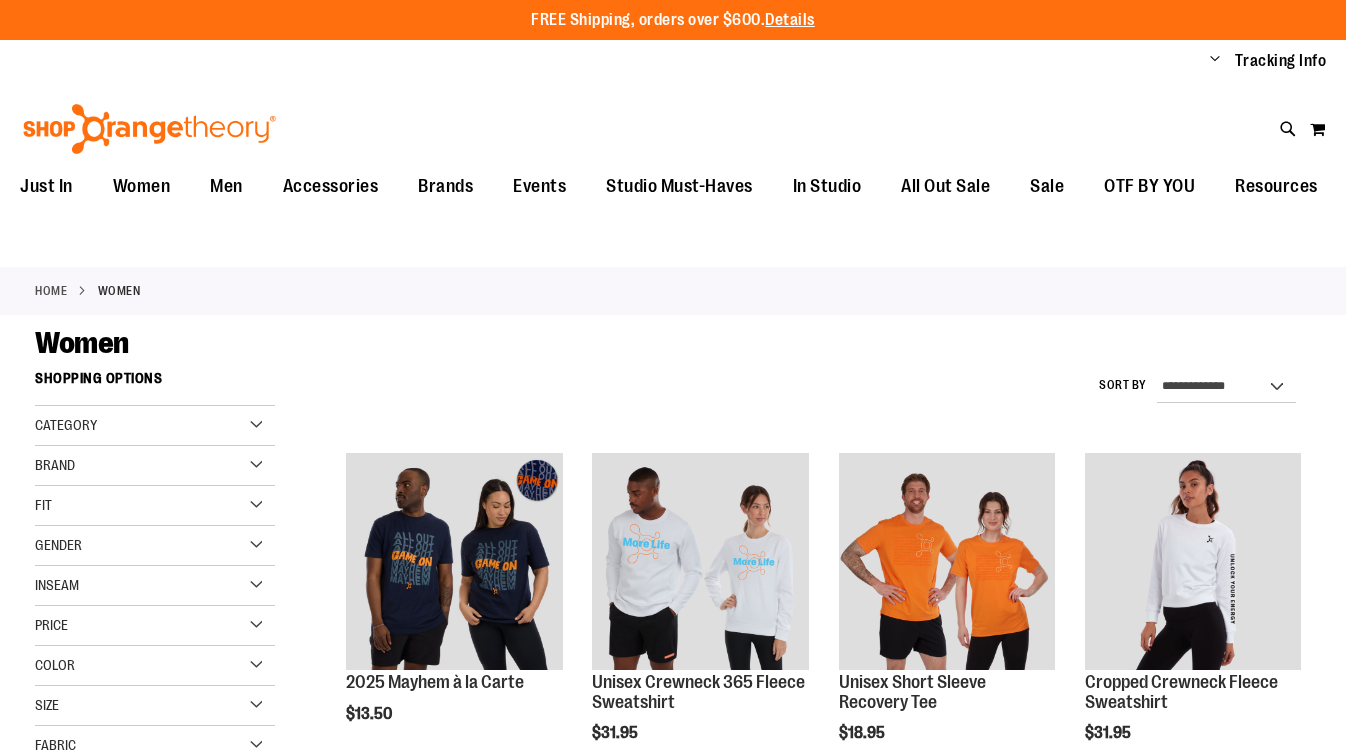 scroll, scrollTop: 0, scrollLeft: 0, axis: both 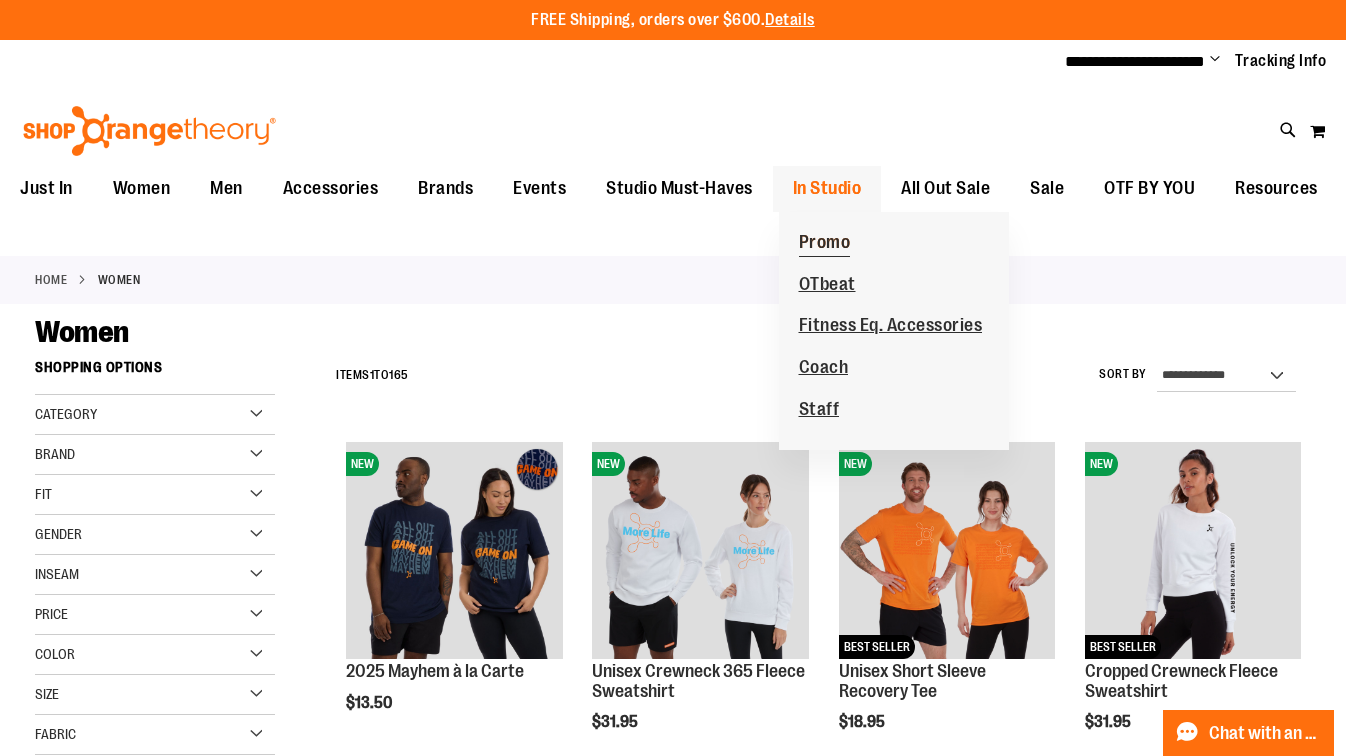 type on "**********" 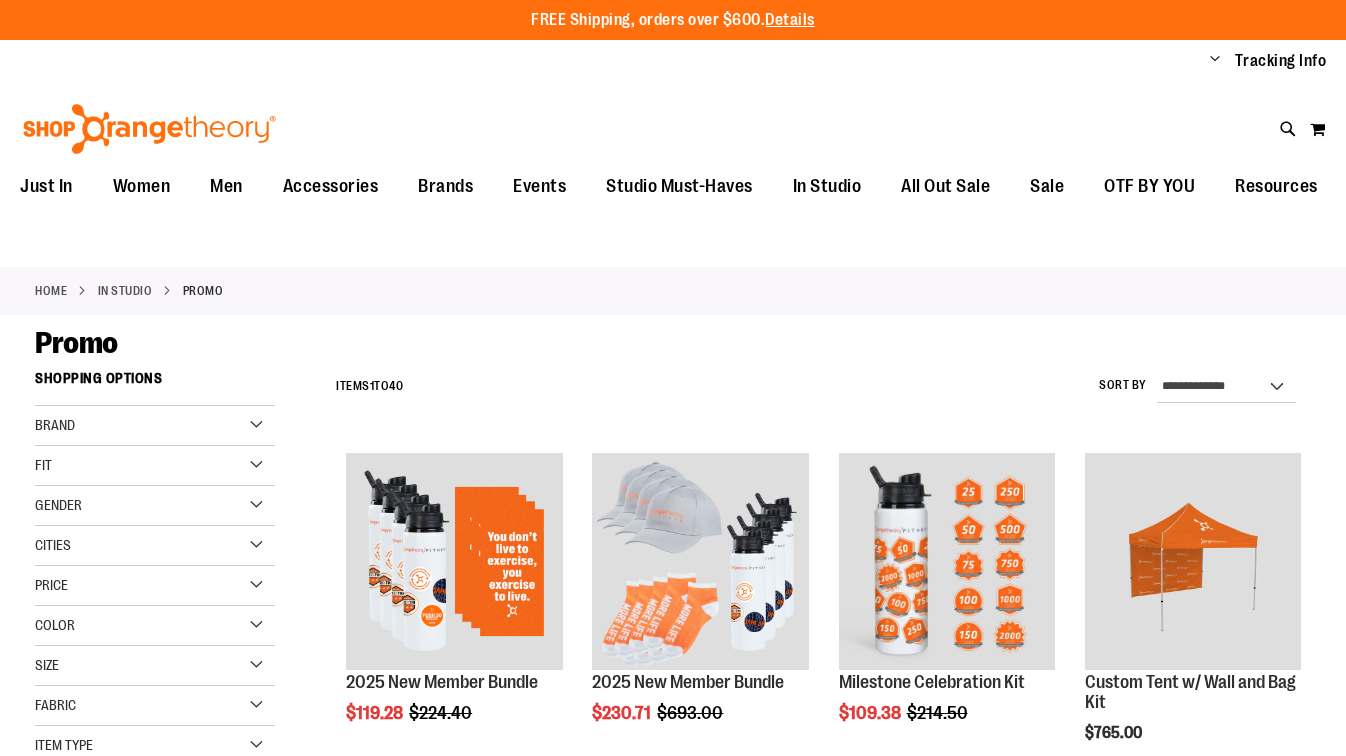 scroll, scrollTop: 0, scrollLeft: 0, axis: both 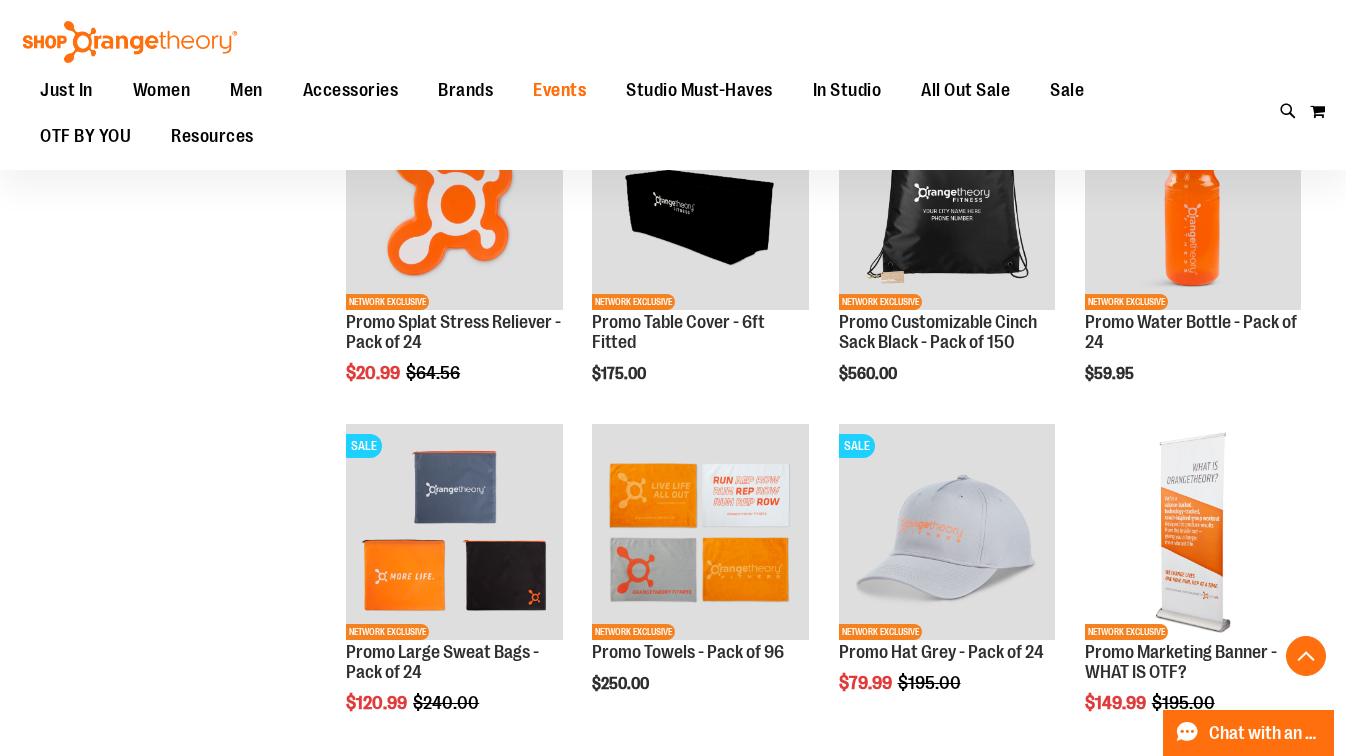 type on "**********" 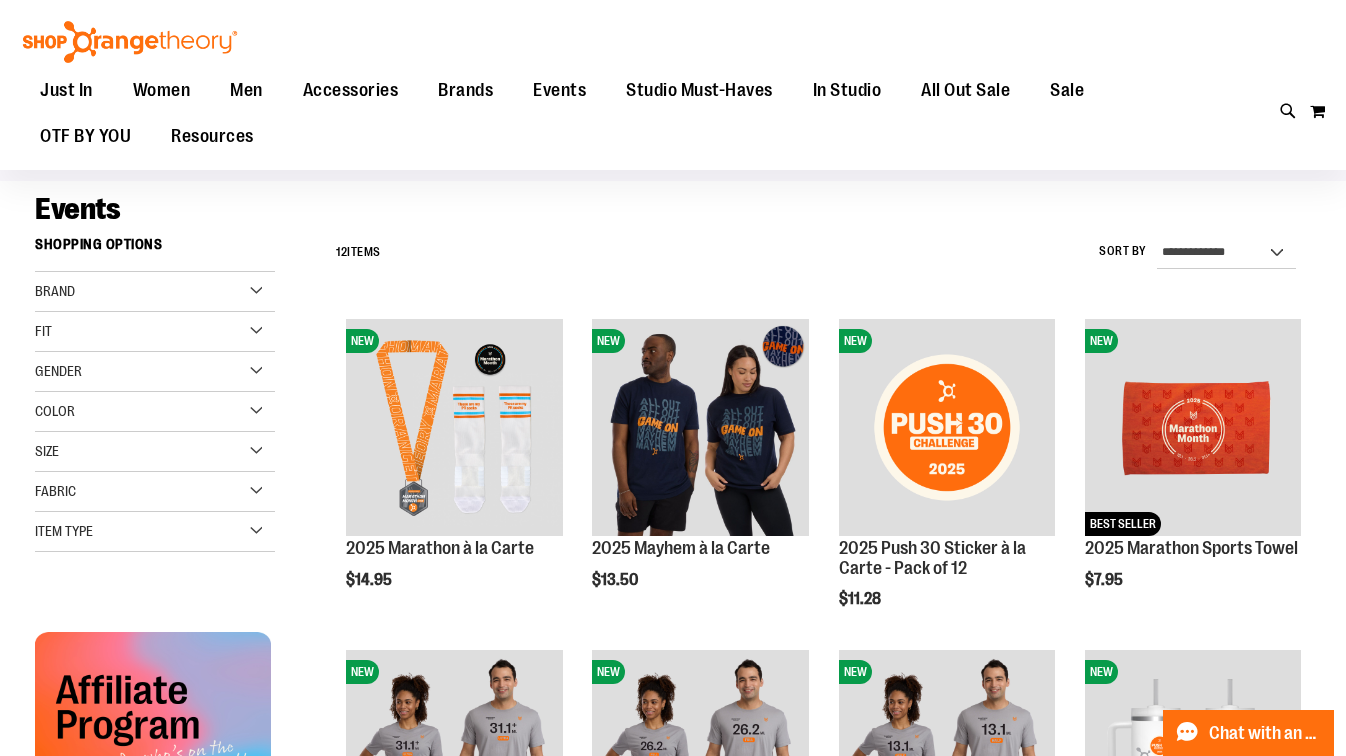 scroll, scrollTop: 170, scrollLeft: 0, axis: vertical 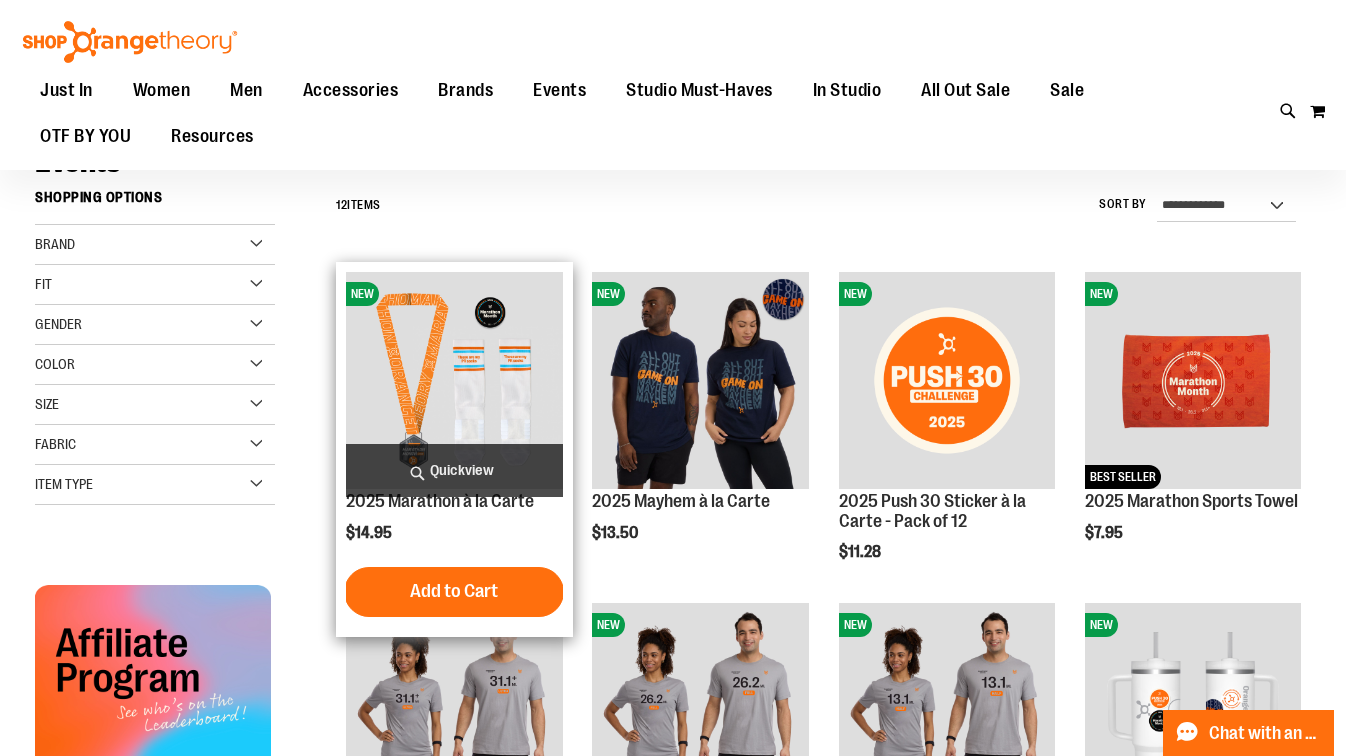 type on "**********" 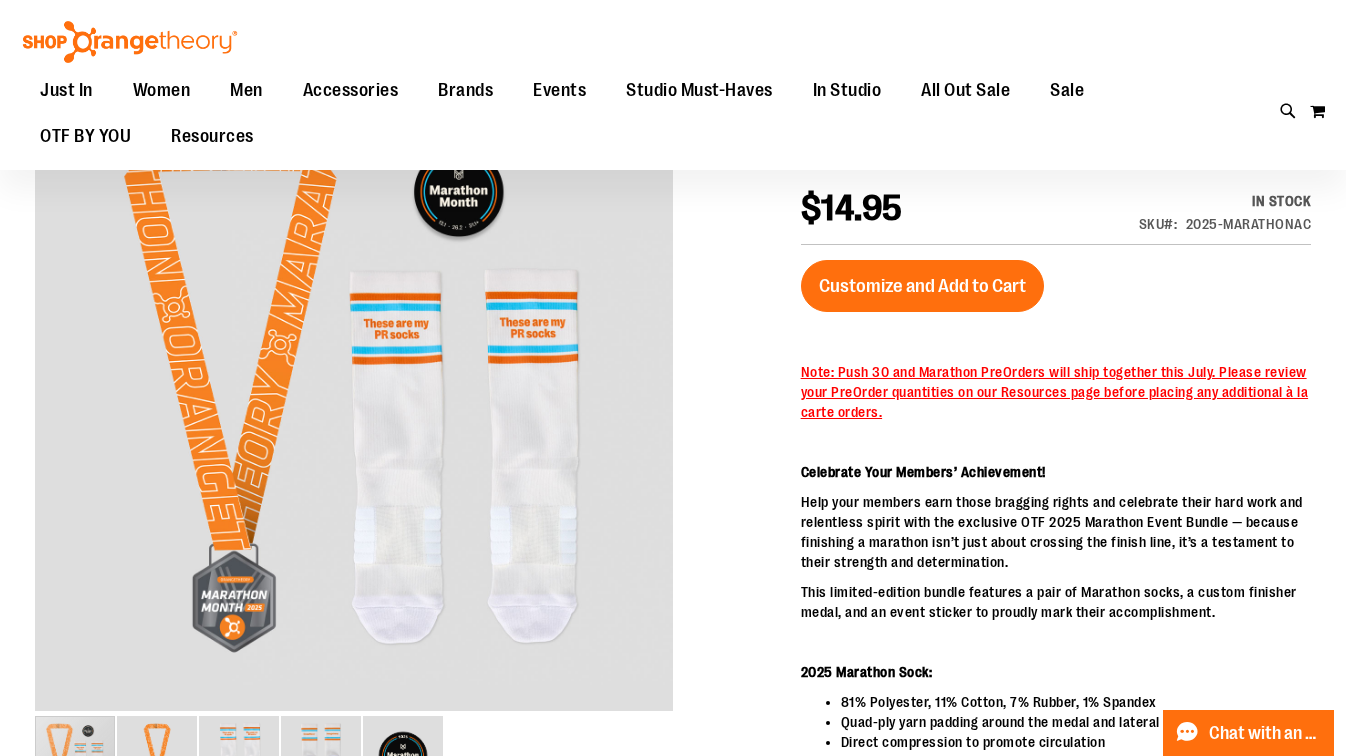 scroll, scrollTop: 0, scrollLeft: 0, axis: both 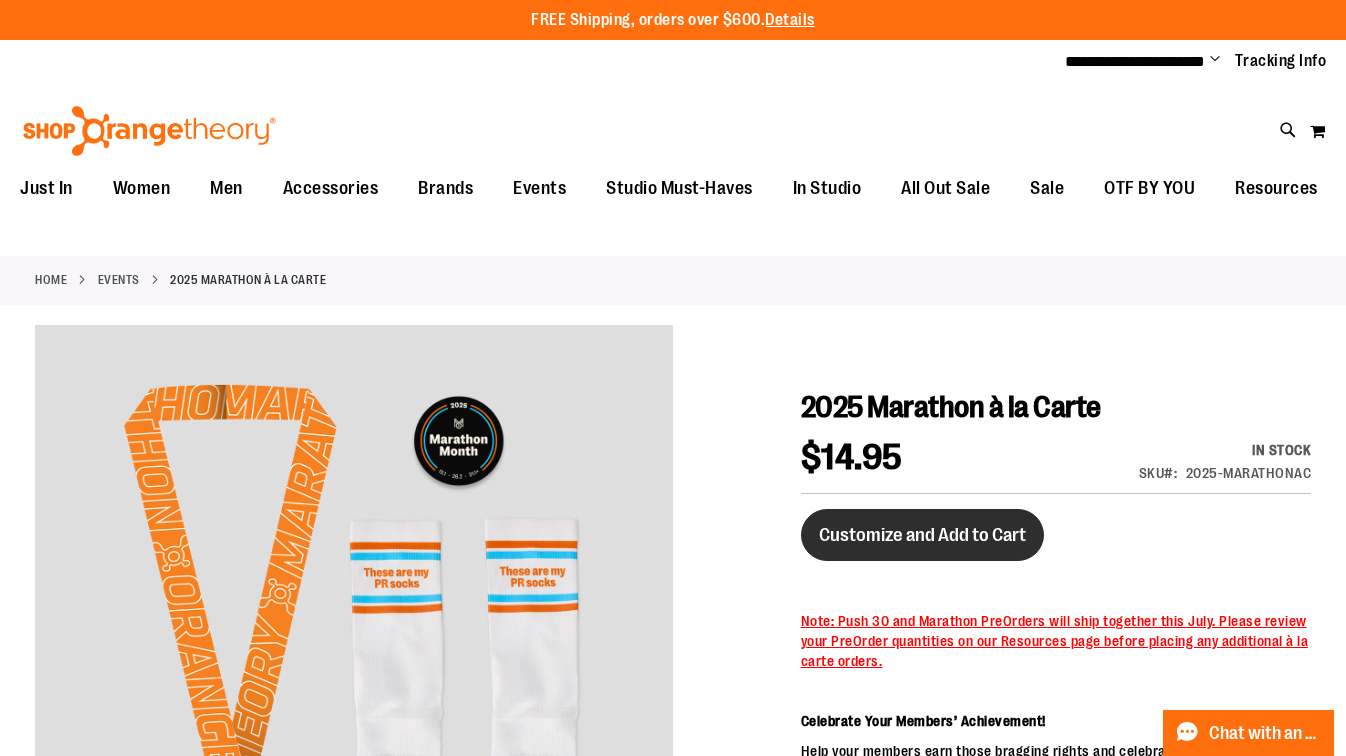 type on "**********" 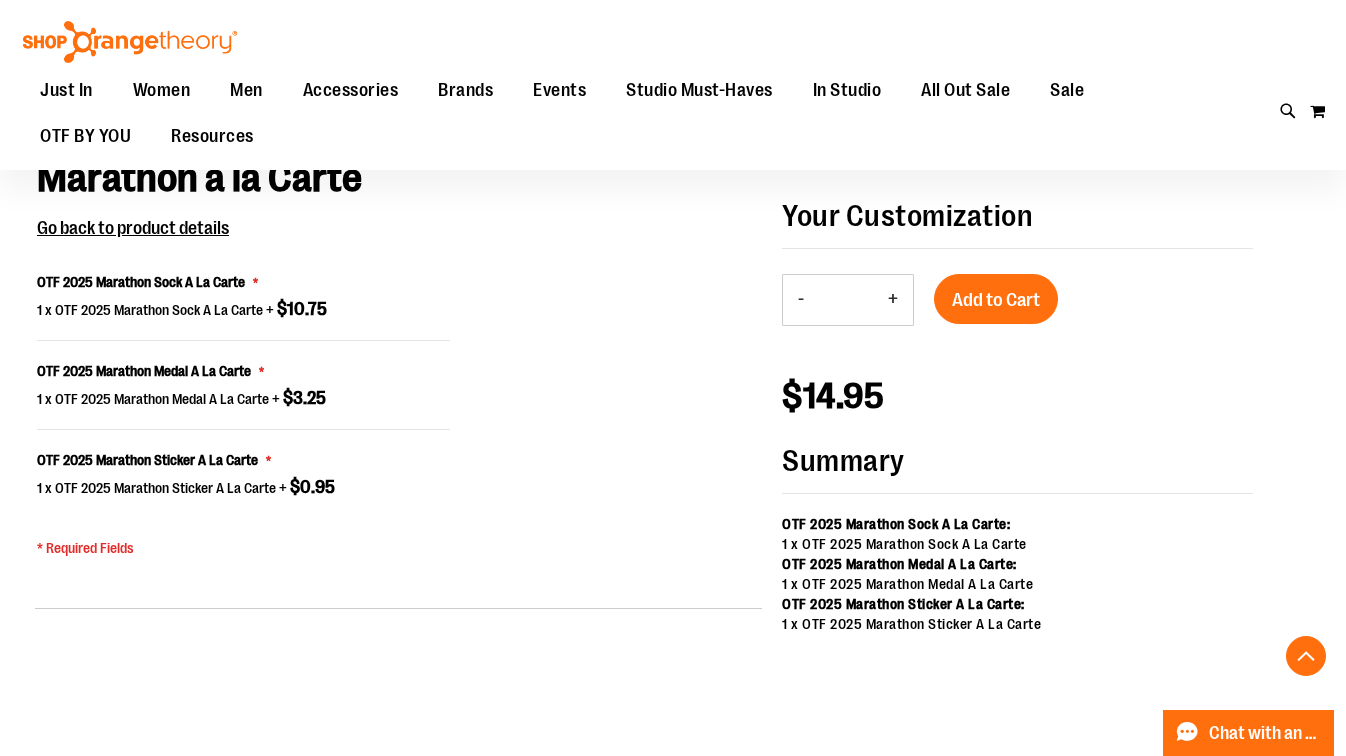 scroll, scrollTop: 1307, scrollLeft: 0, axis: vertical 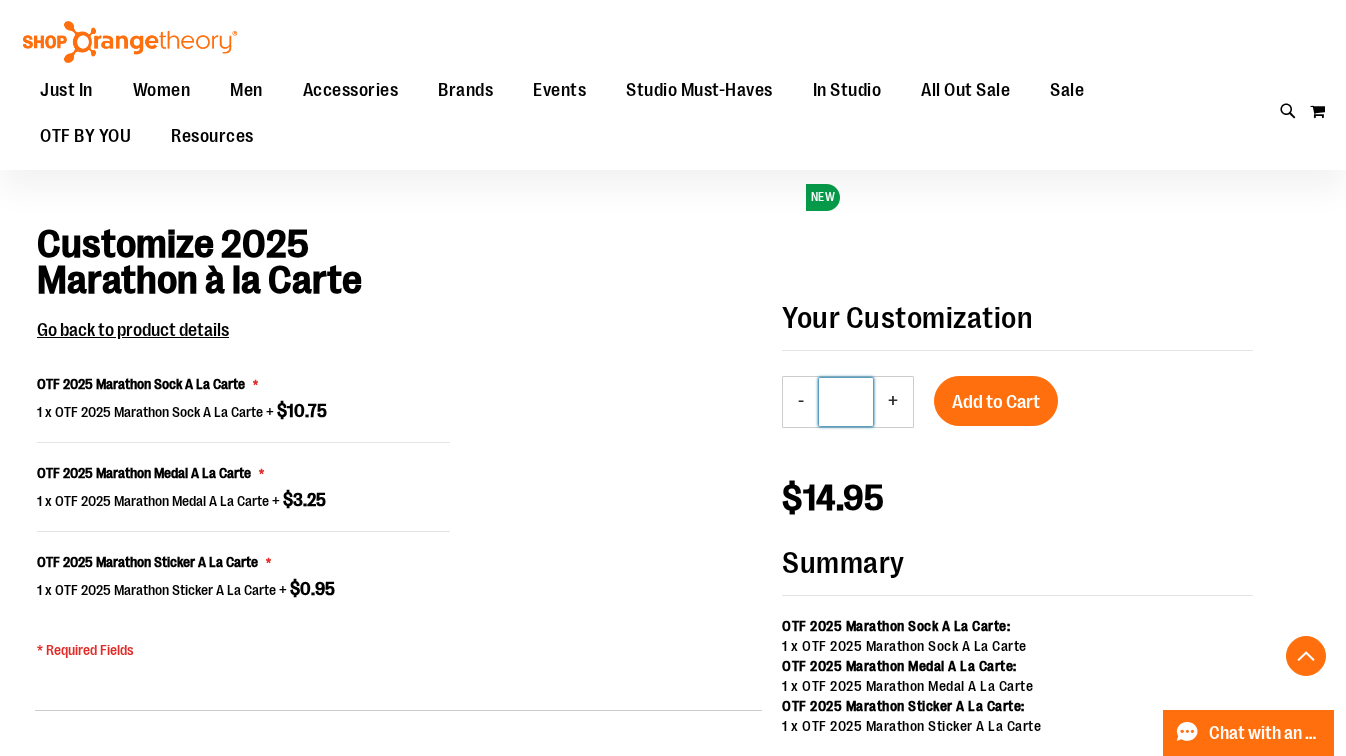 drag, startPoint x: 857, startPoint y: 402, endPoint x: 833, endPoint y: 405, distance: 24.186773 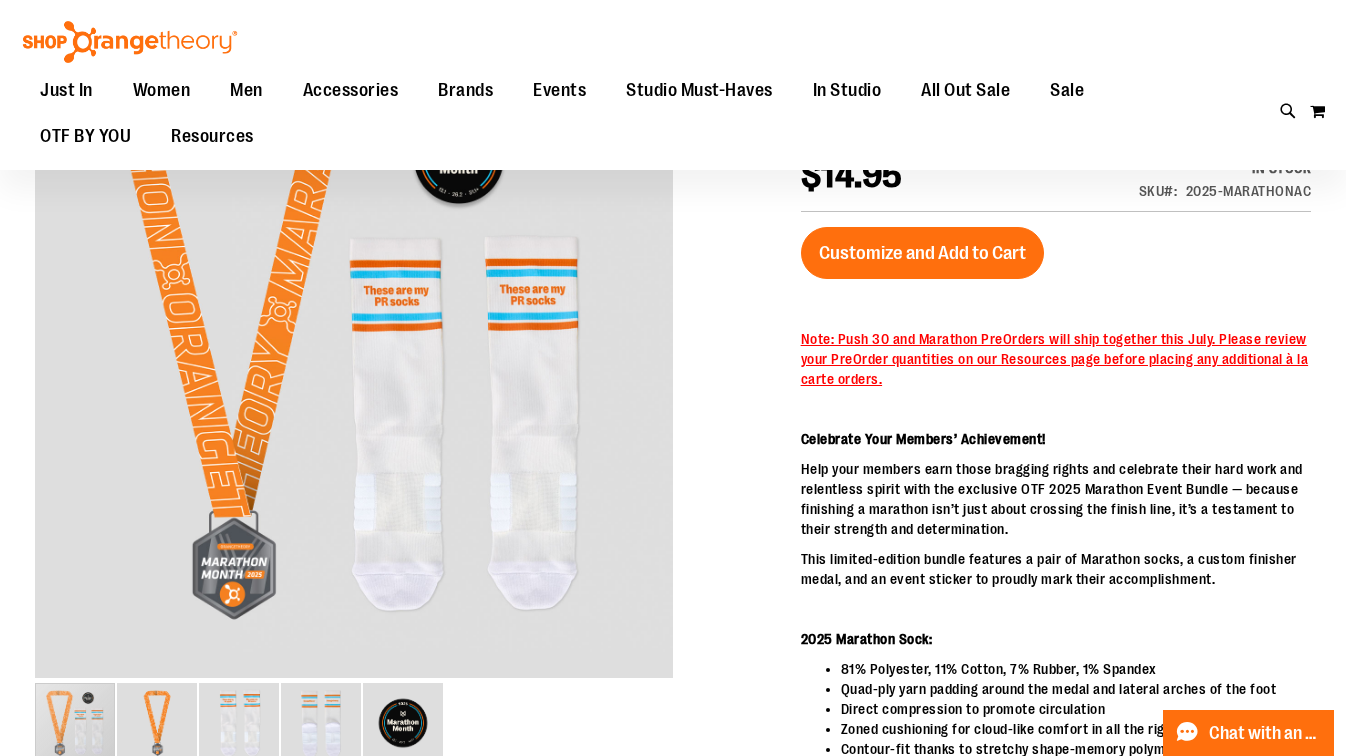 scroll, scrollTop: 0, scrollLeft: 0, axis: both 